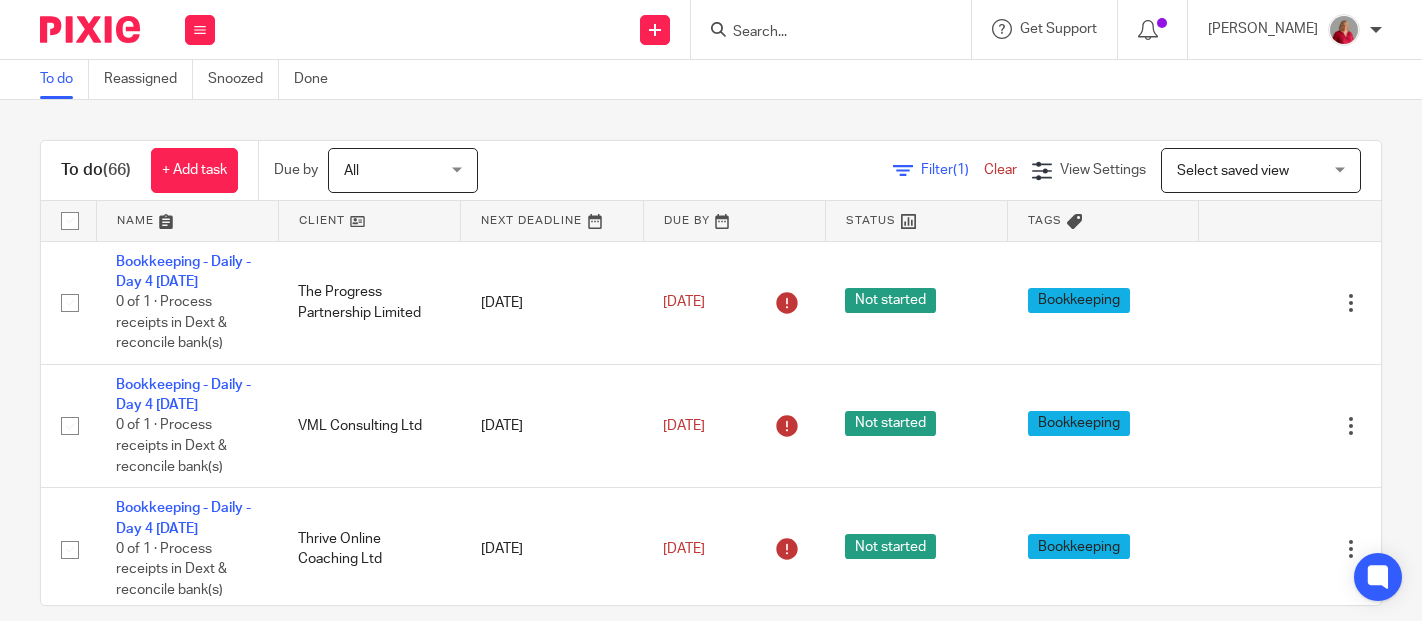 scroll, scrollTop: 0, scrollLeft: 0, axis: both 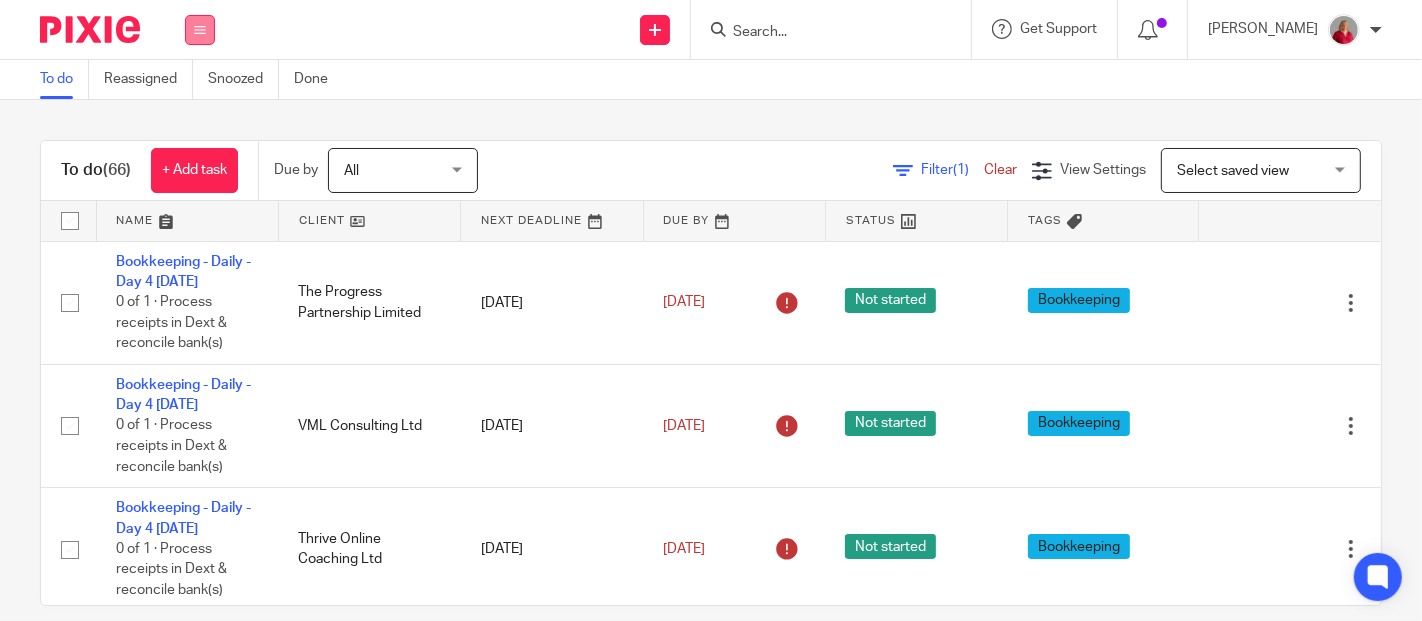 click at bounding box center (200, 30) 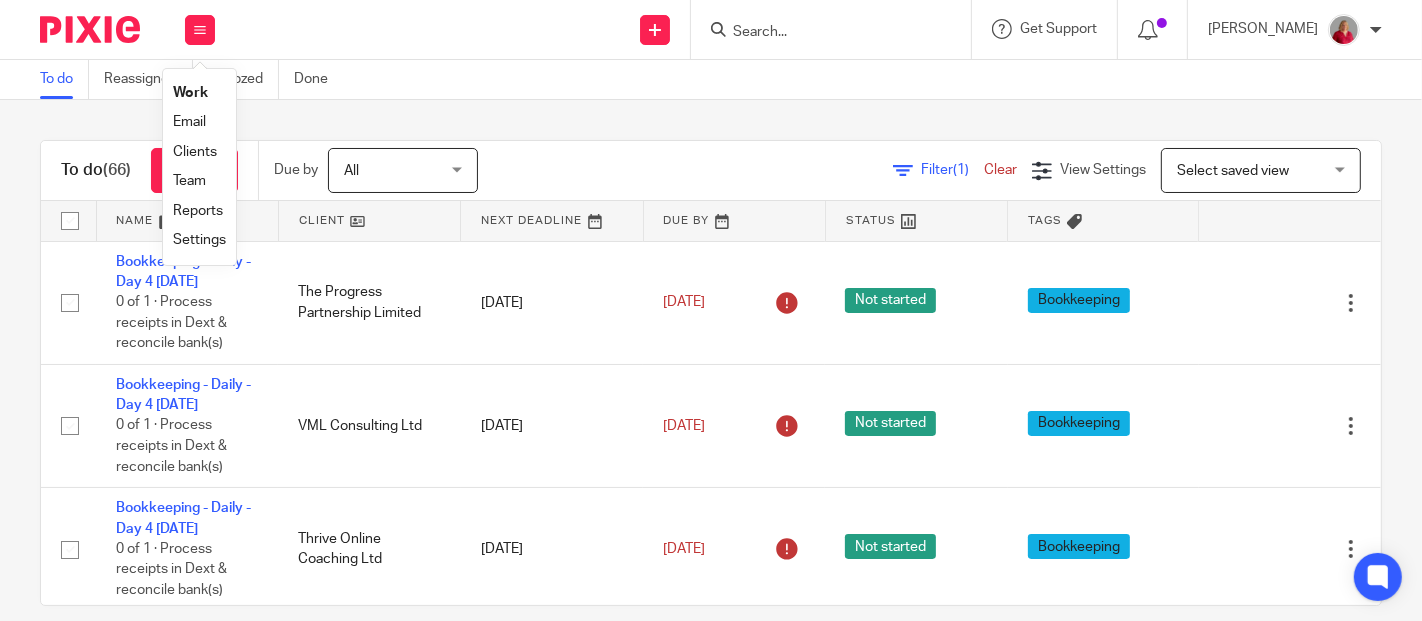 click on "Work" at bounding box center (190, 93) 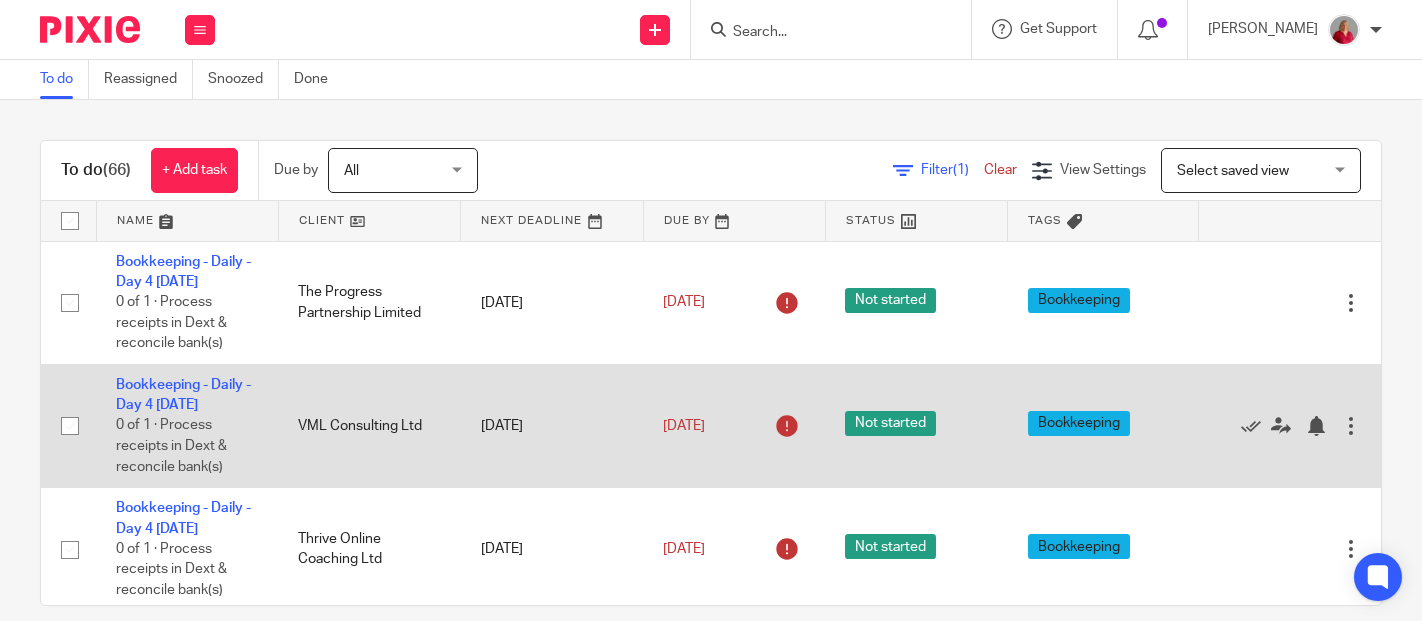 scroll, scrollTop: 0, scrollLeft: 0, axis: both 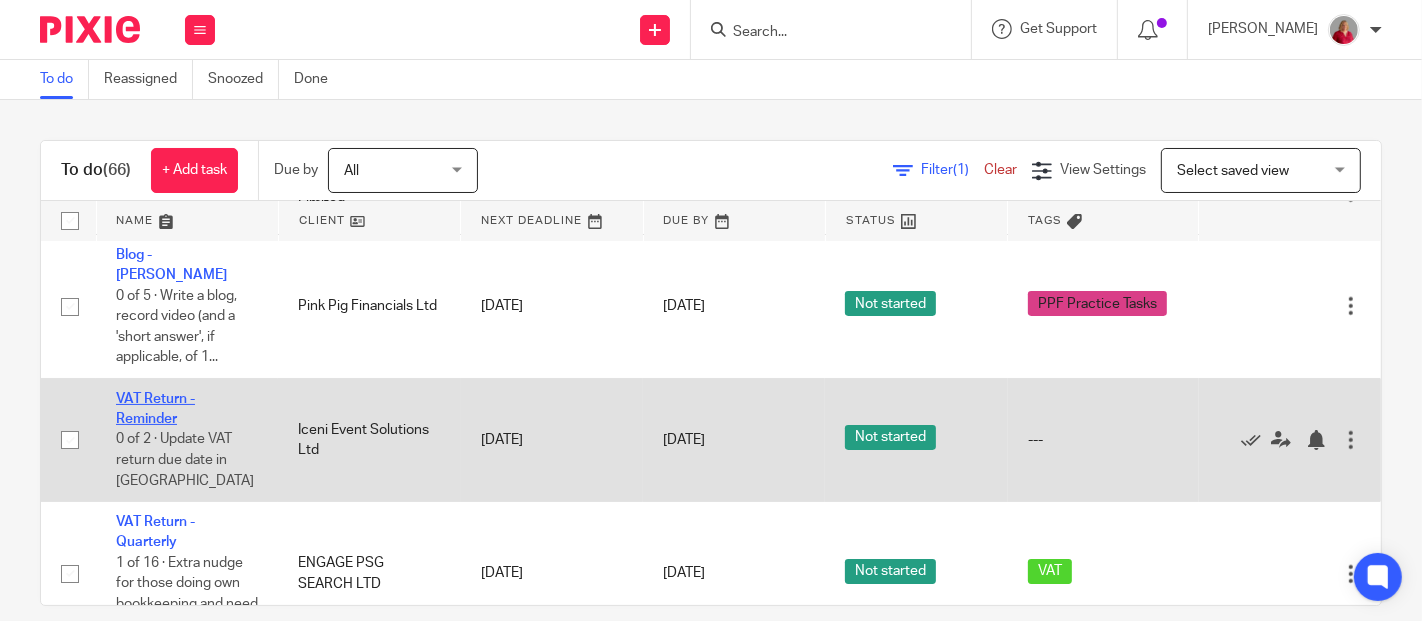 click on "VAT Return - Reminder" at bounding box center [155, 409] 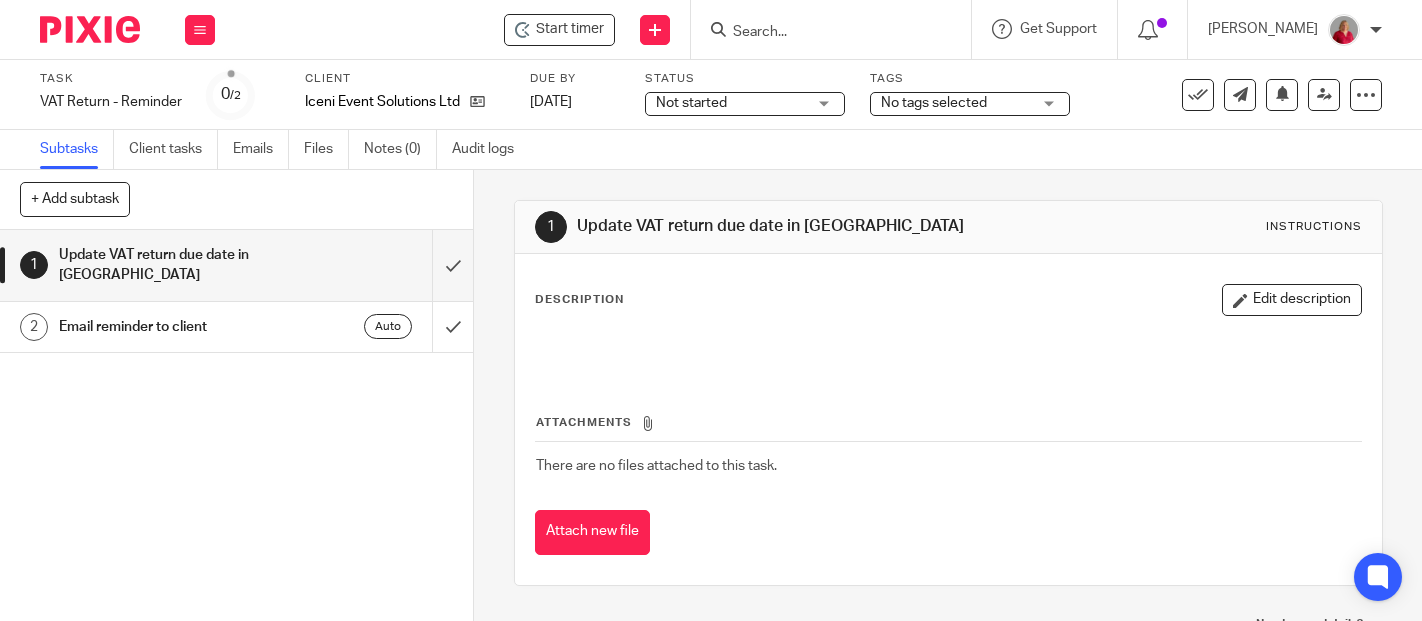 scroll, scrollTop: 0, scrollLeft: 0, axis: both 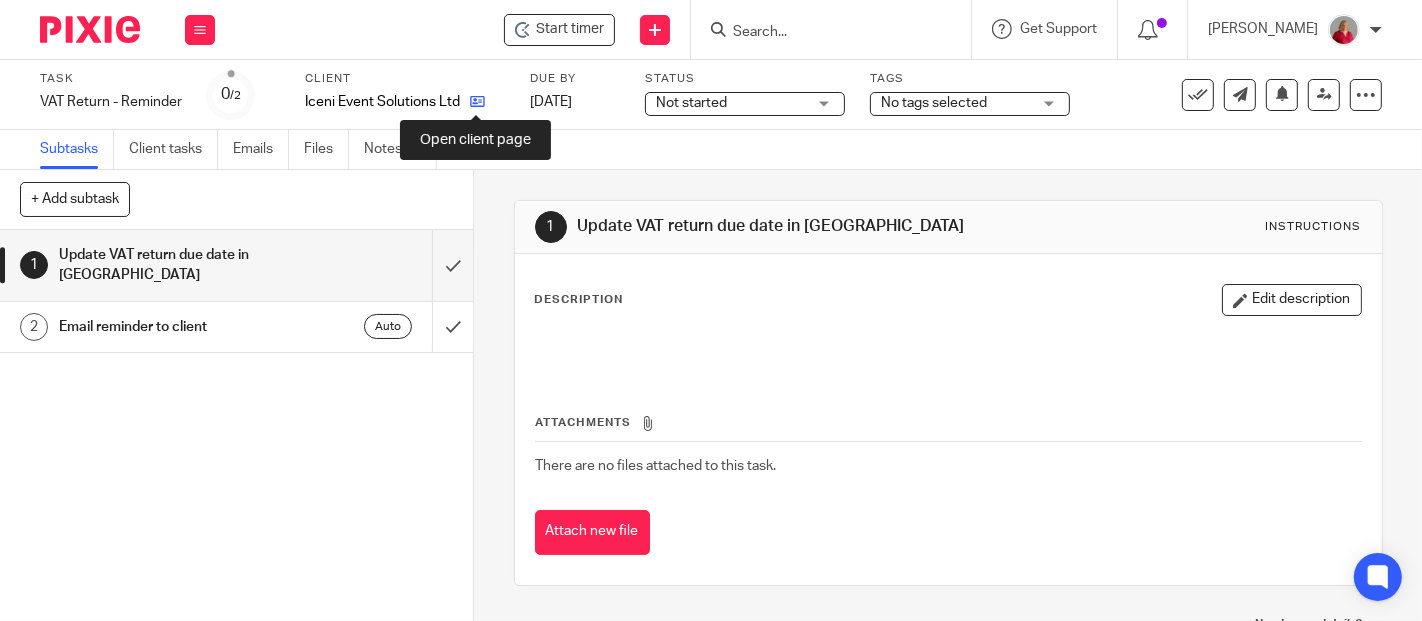 click at bounding box center [477, 101] 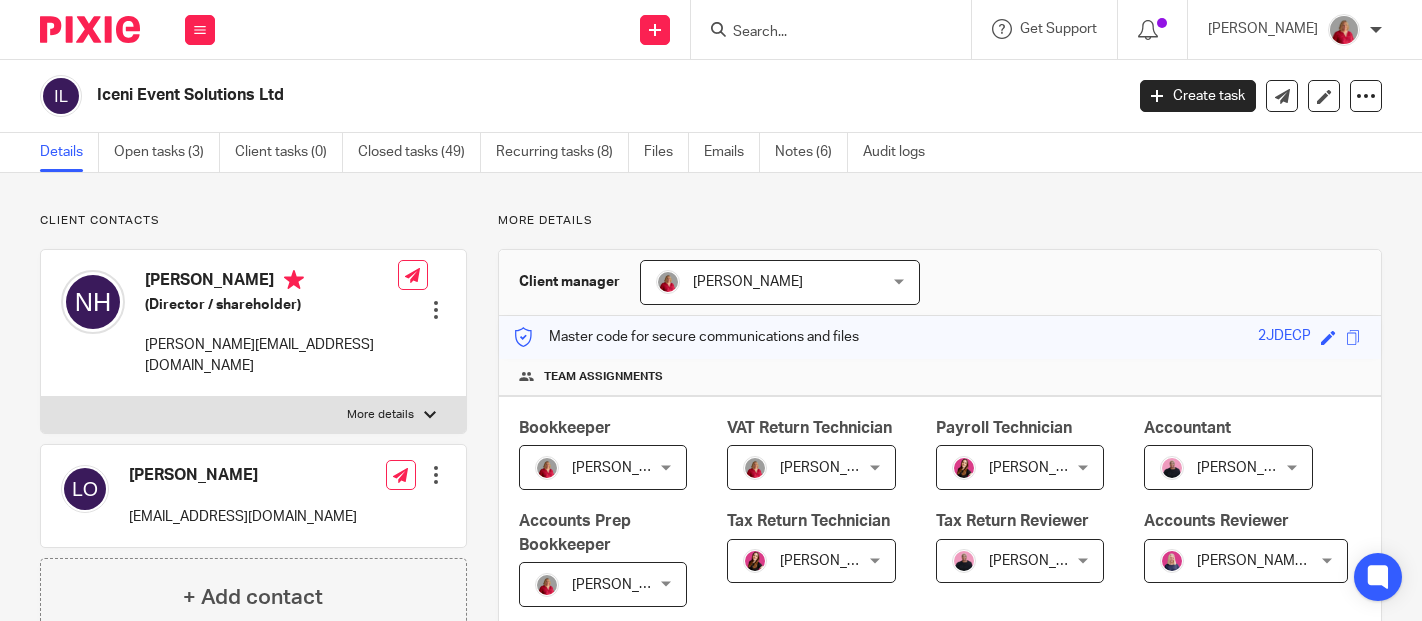 scroll, scrollTop: 0, scrollLeft: 0, axis: both 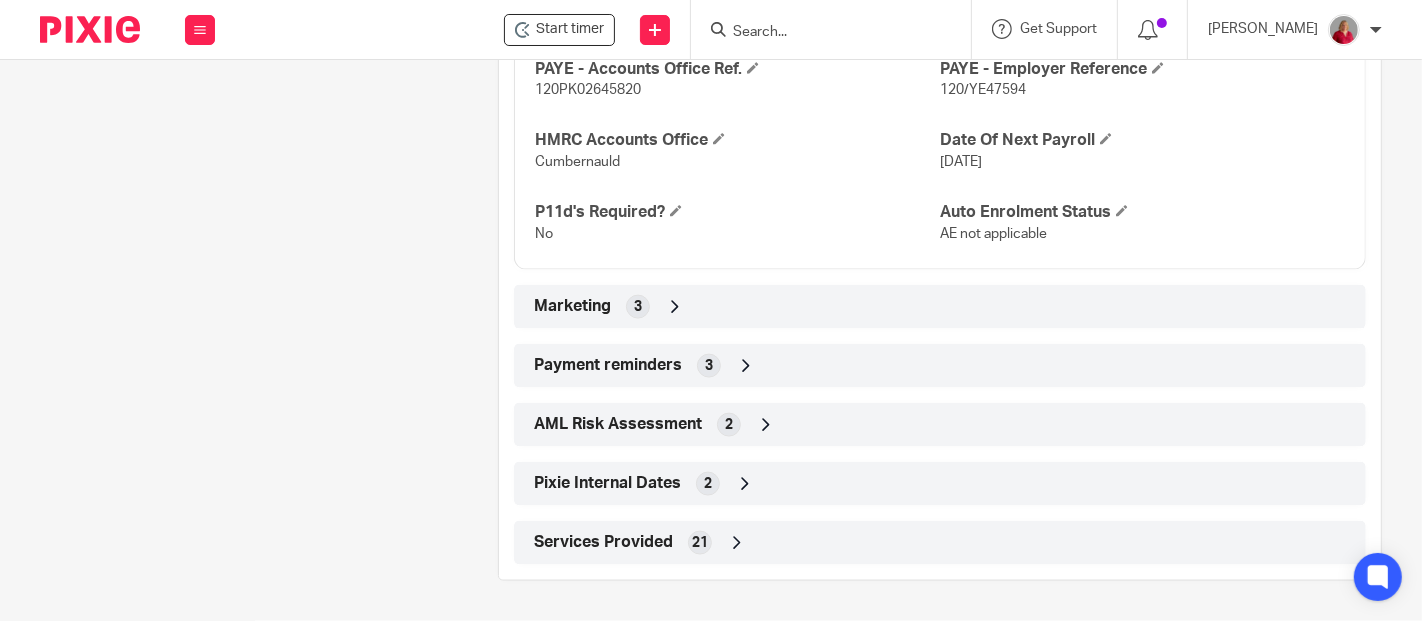 click on "Pixie Internal Dates" at bounding box center [607, 483] 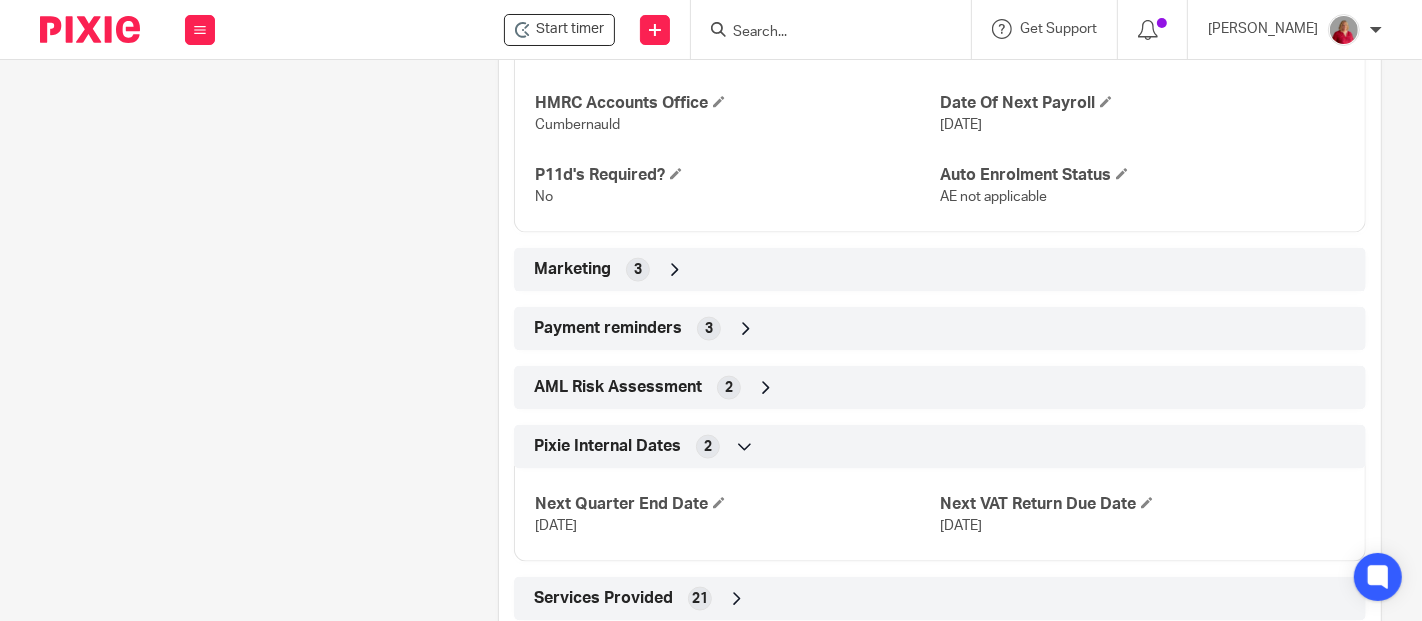 scroll, scrollTop: 2399, scrollLeft: 0, axis: vertical 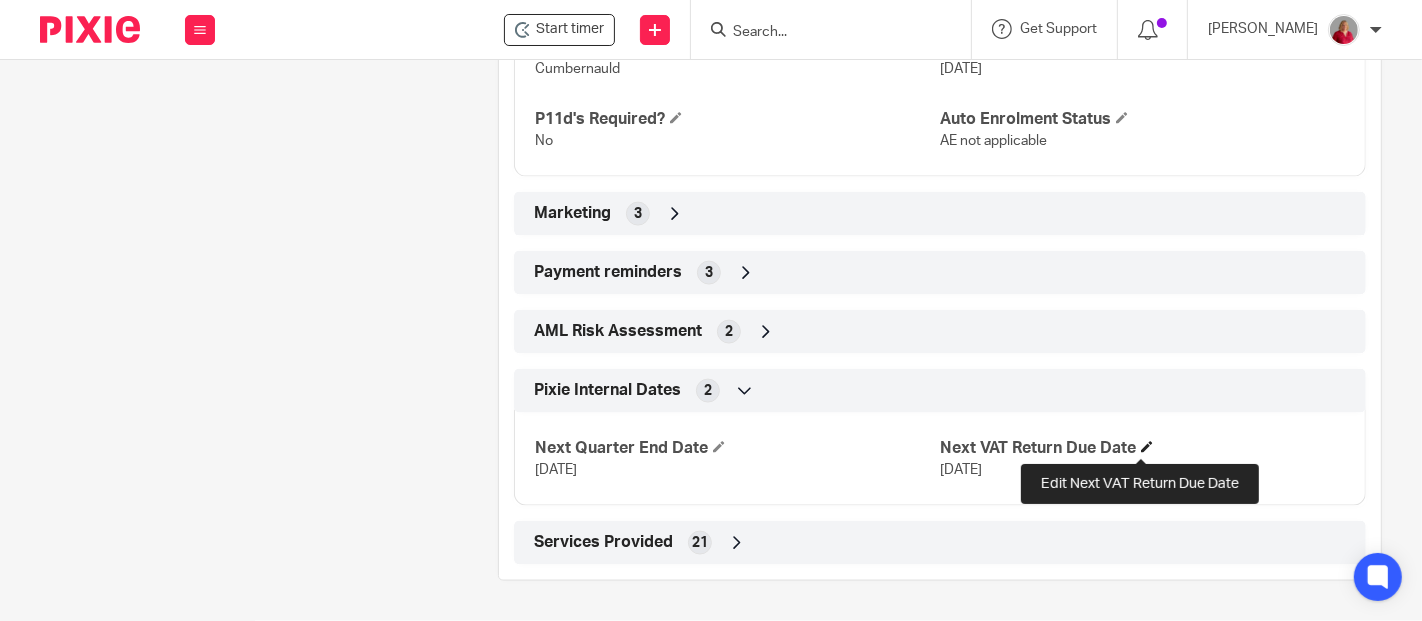 click at bounding box center [1147, 447] 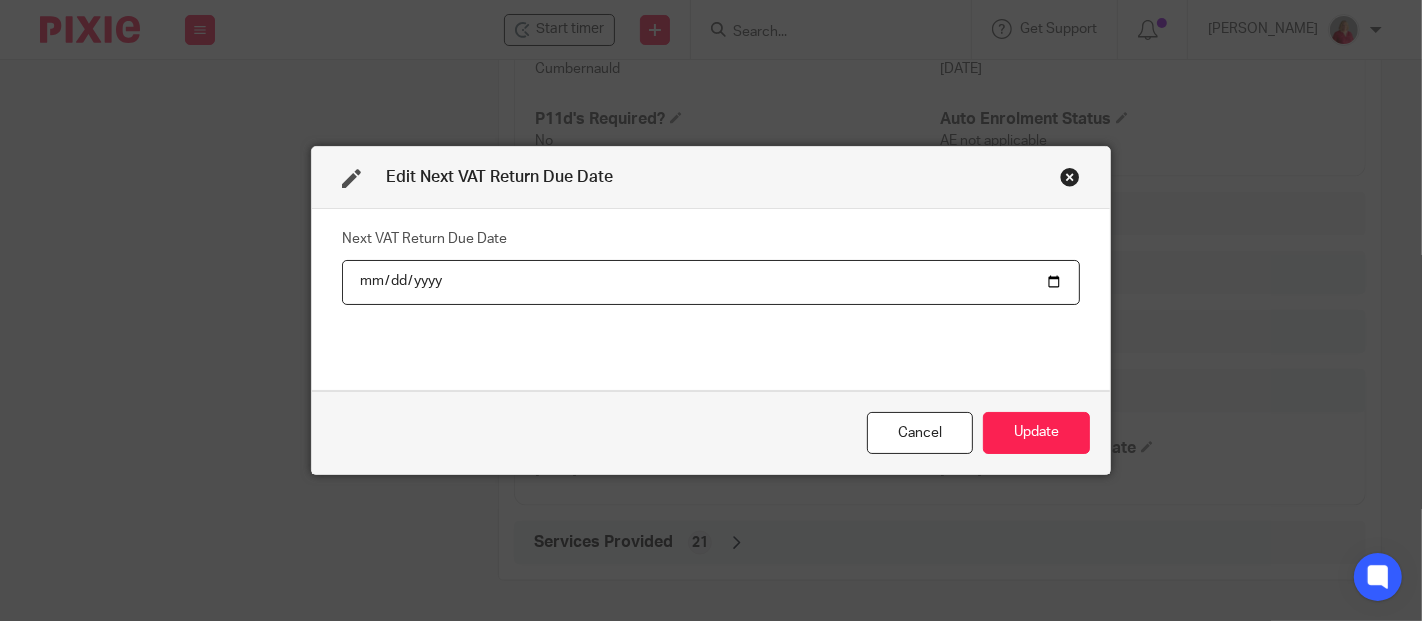 click on "2025-05-07" at bounding box center (711, 282) 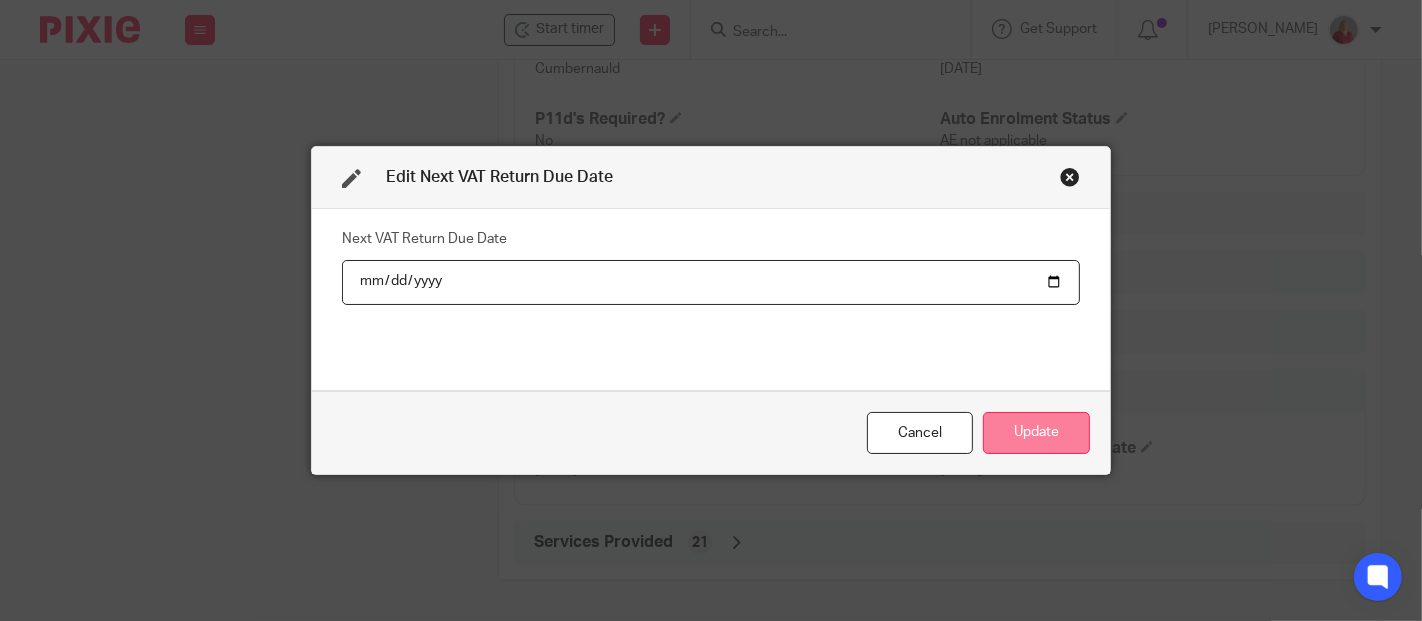 click on "Update" at bounding box center [1036, 433] 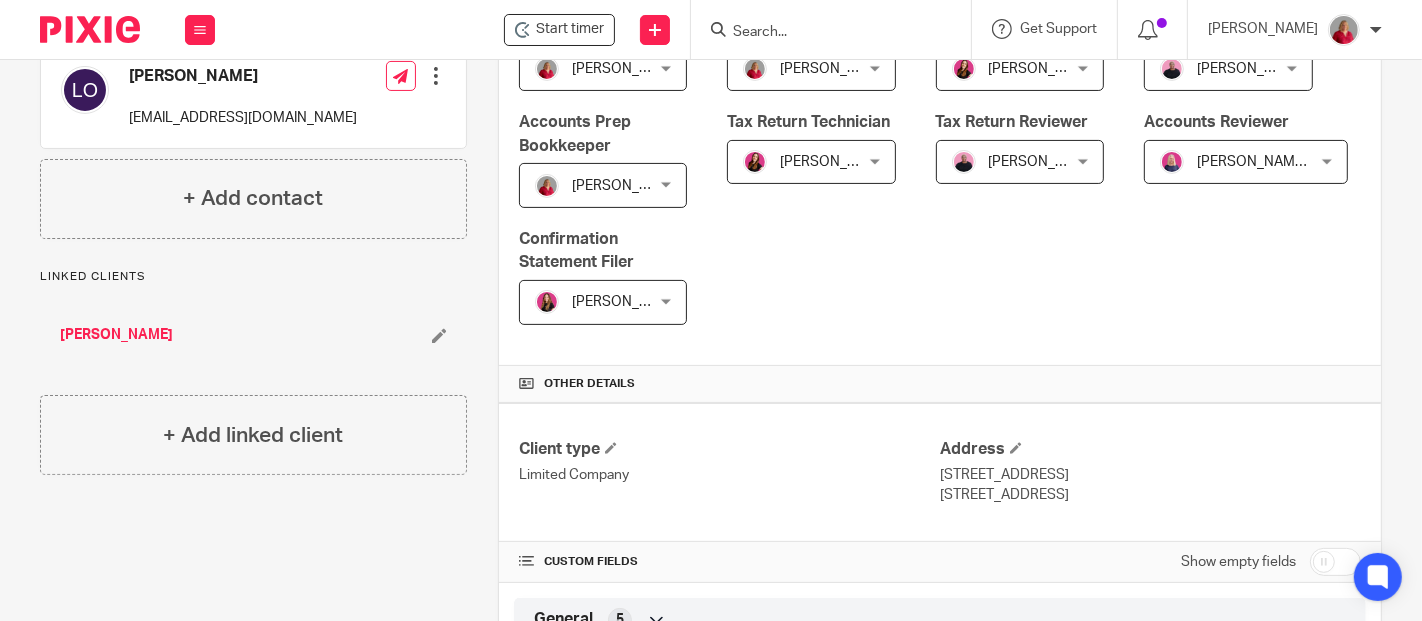 scroll, scrollTop: 0, scrollLeft: 0, axis: both 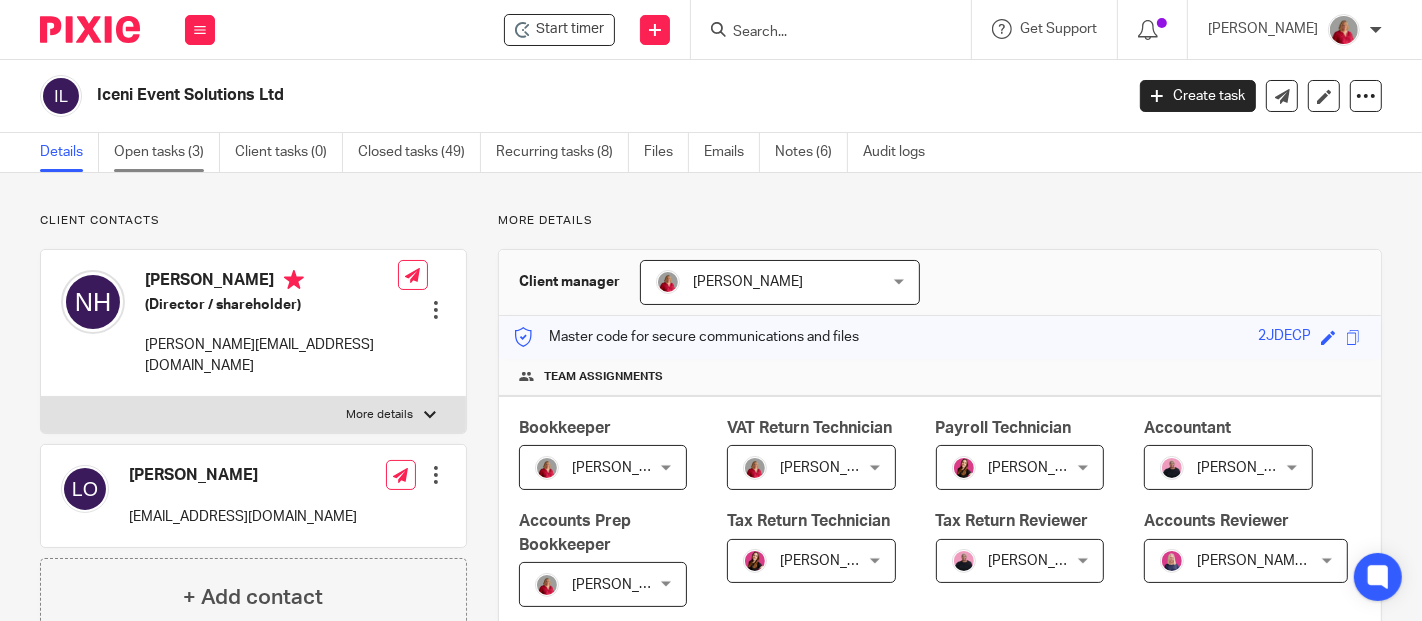 click on "Open tasks (3)" at bounding box center [167, 152] 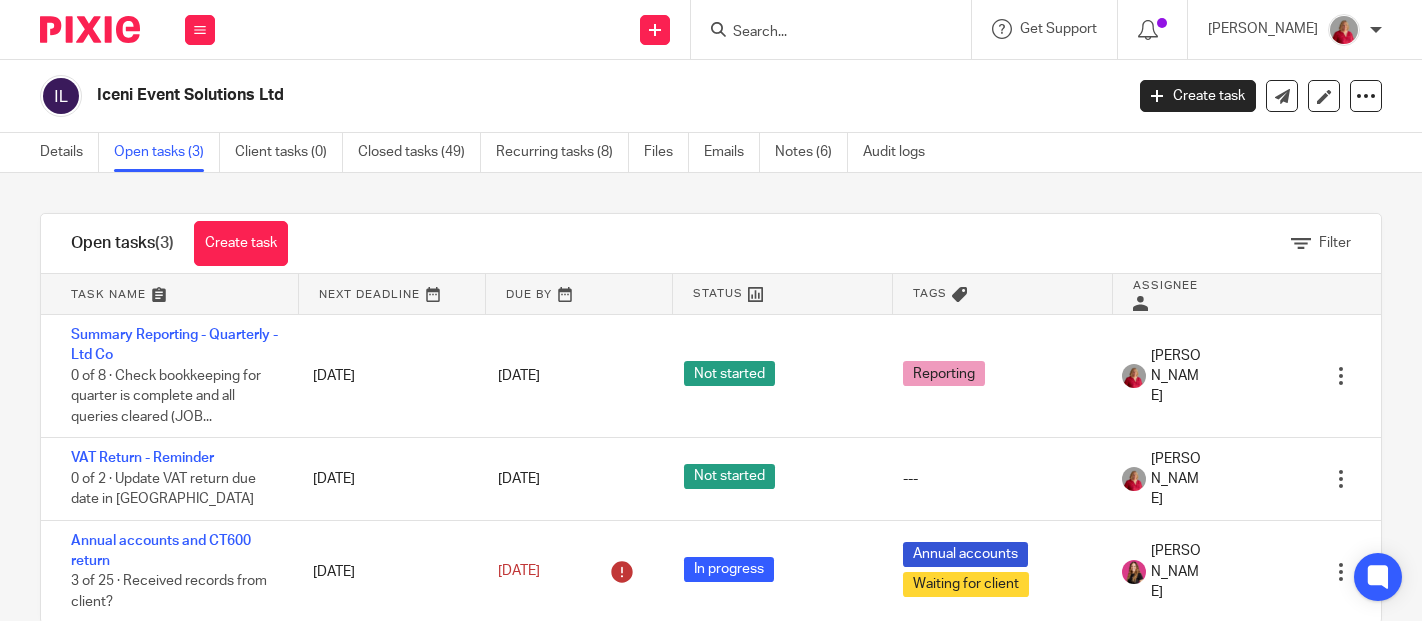 scroll, scrollTop: 0, scrollLeft: 0, axis: both 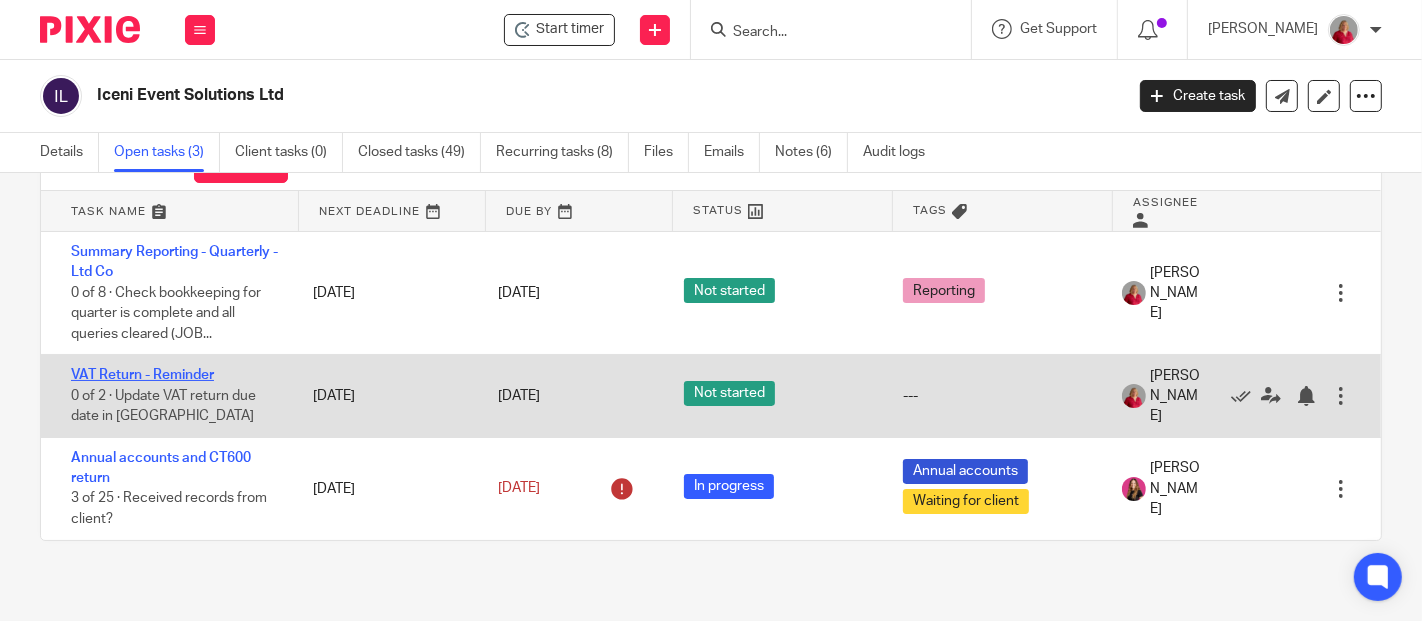 click on "VAT Return - Reminder" at bounding box center [142, 375] 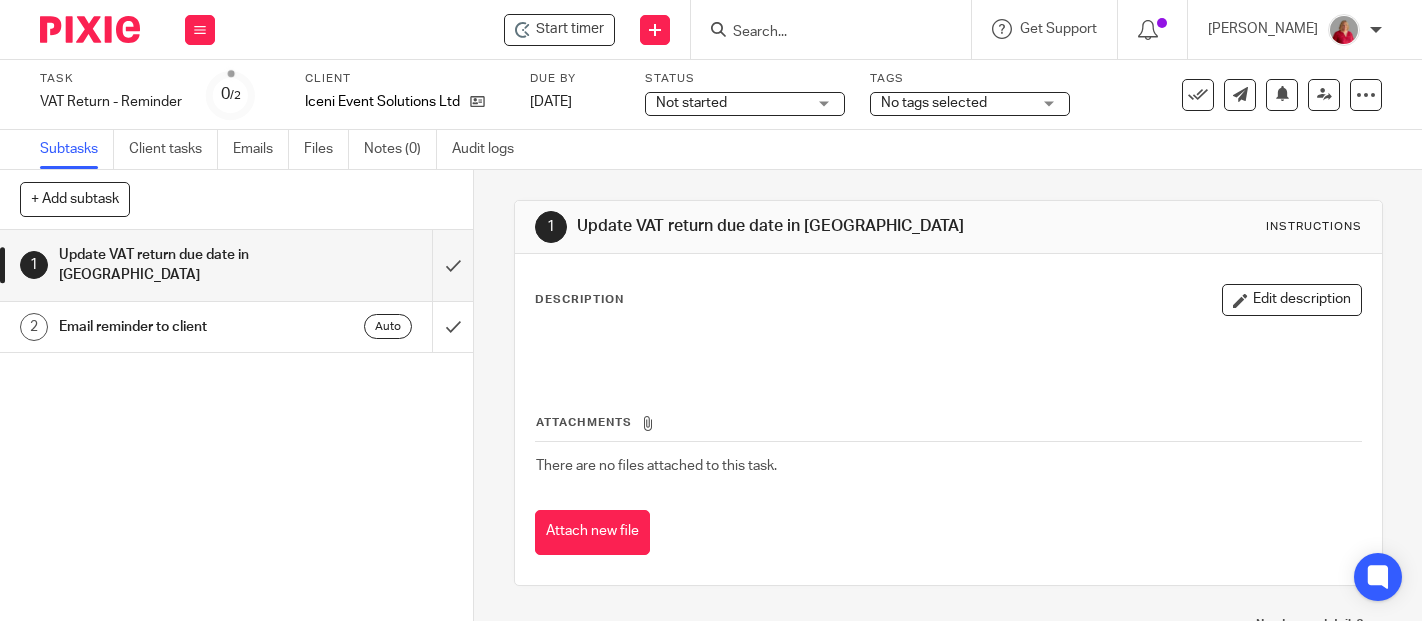scroll, scrollTop: 0, scrollLeft: 0, axis: both 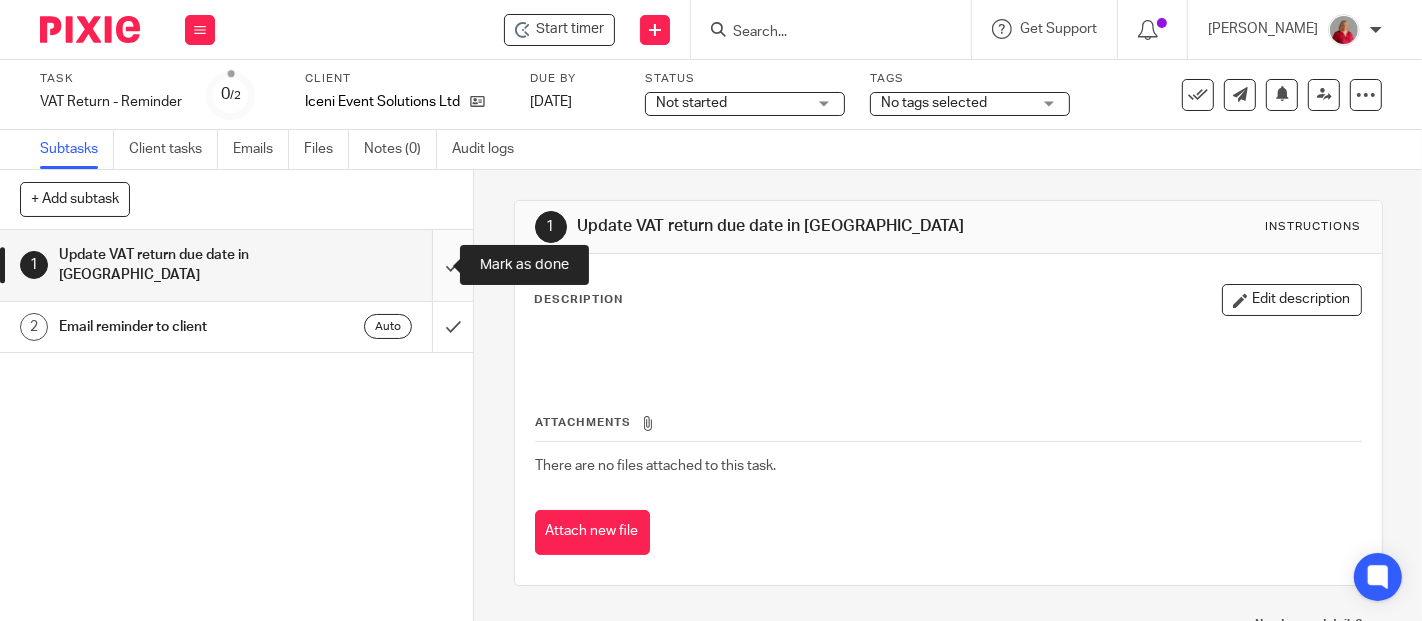 click at bounding box center [236, 265] 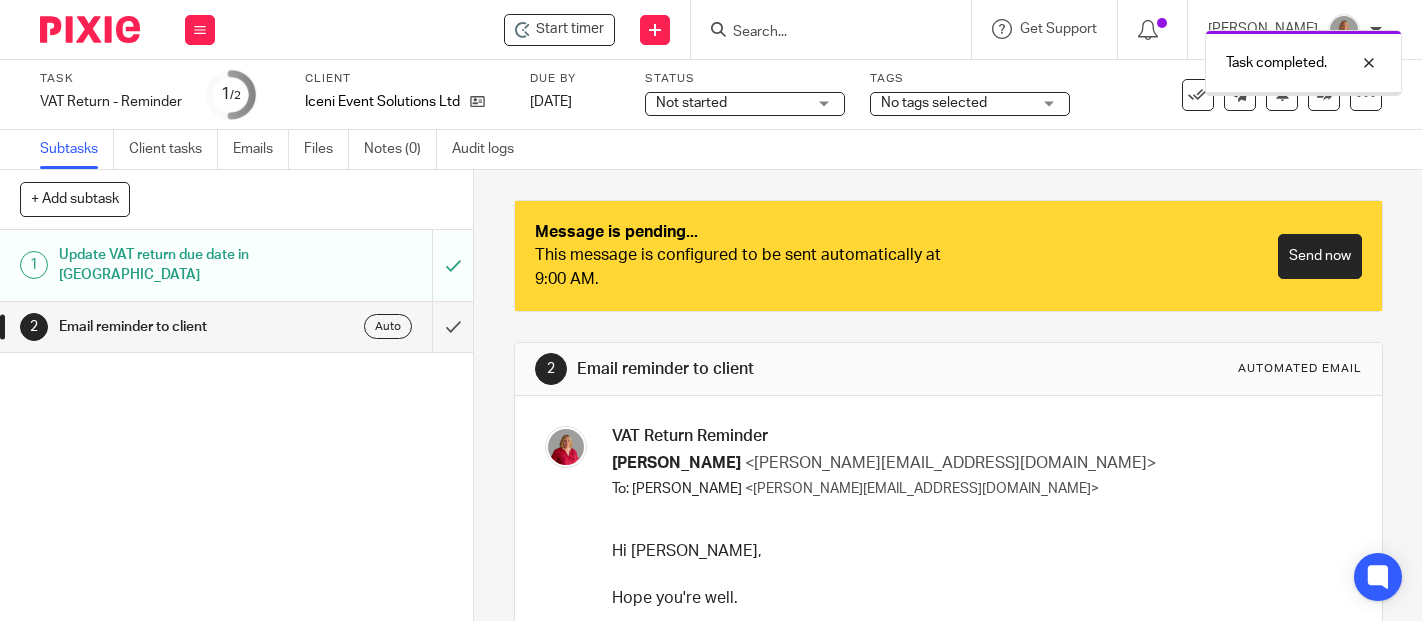 scroll, scrollTop: 0, scrollLeft: 0, axis: both 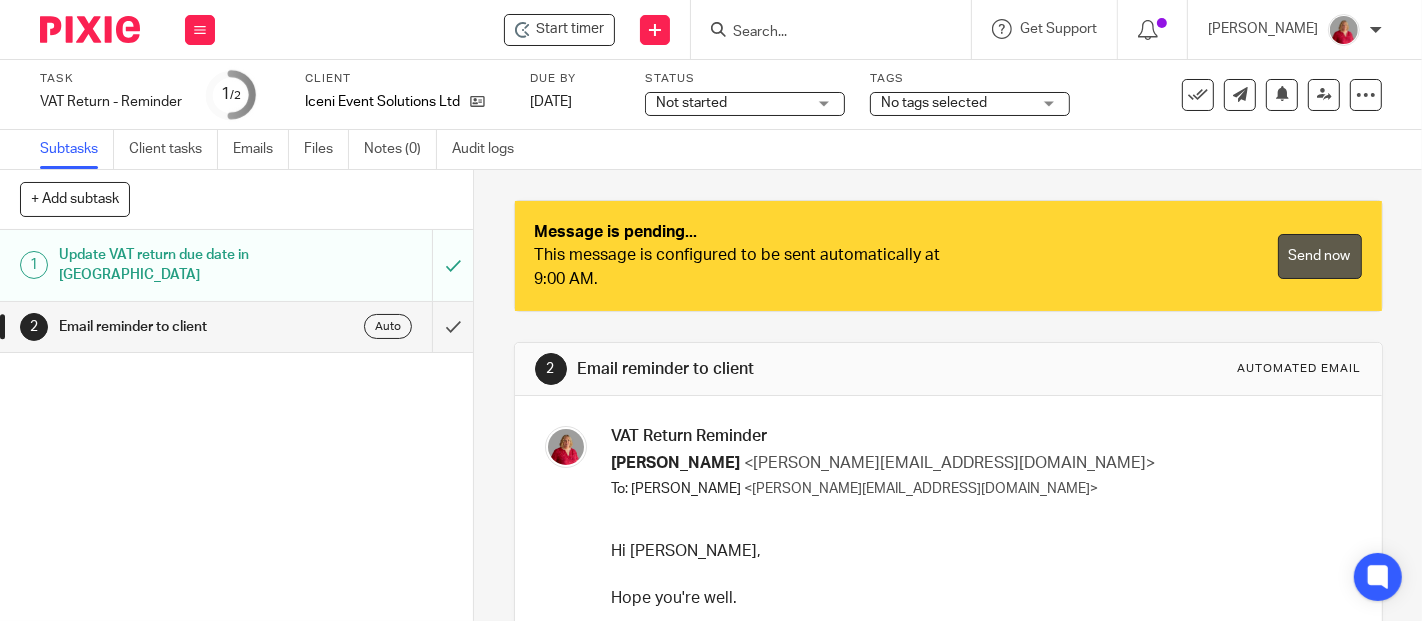 click on "Send now" at bounding box center [1320, 256] 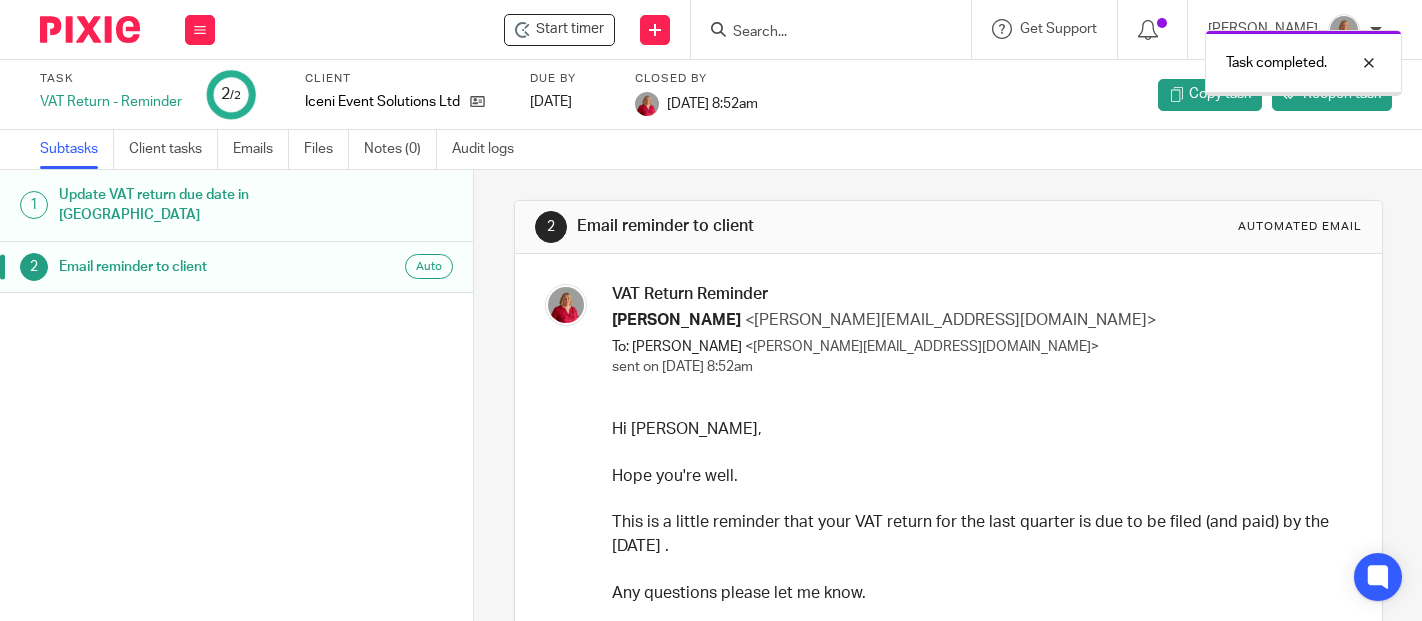 scroll, scrollTop: 0, scrollLeft: 0, axis: both 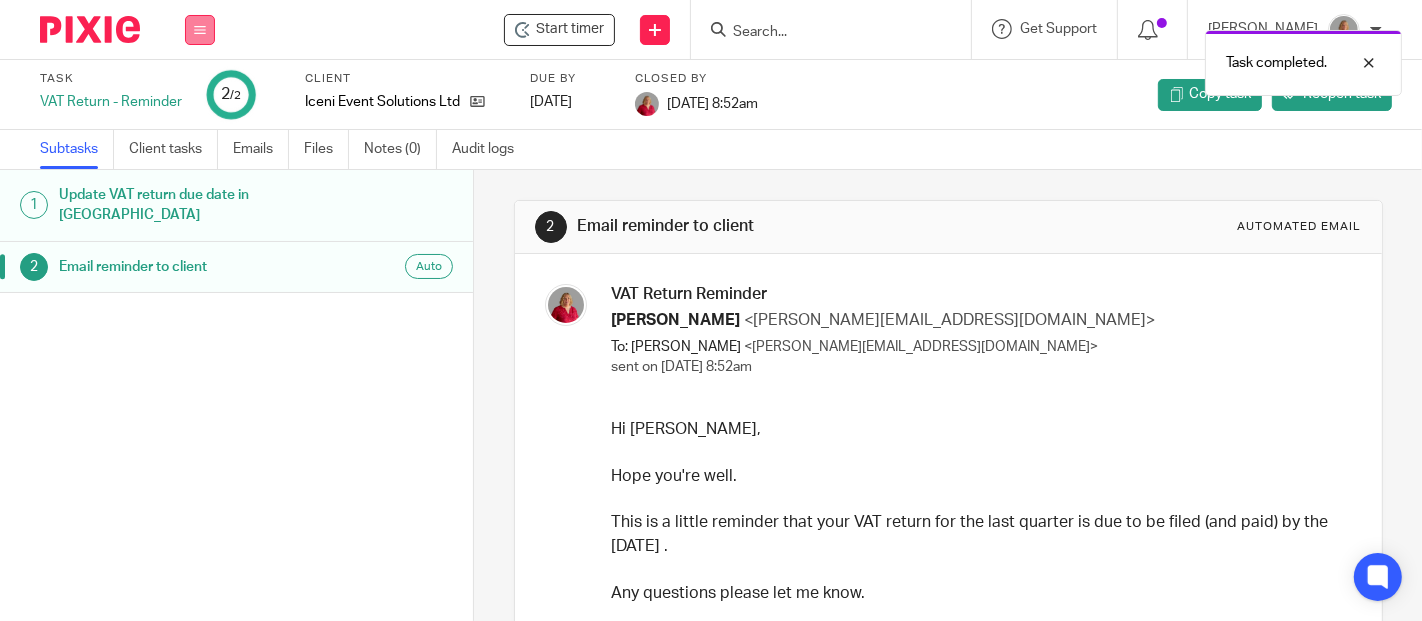 click at bounding box center (200, 30) 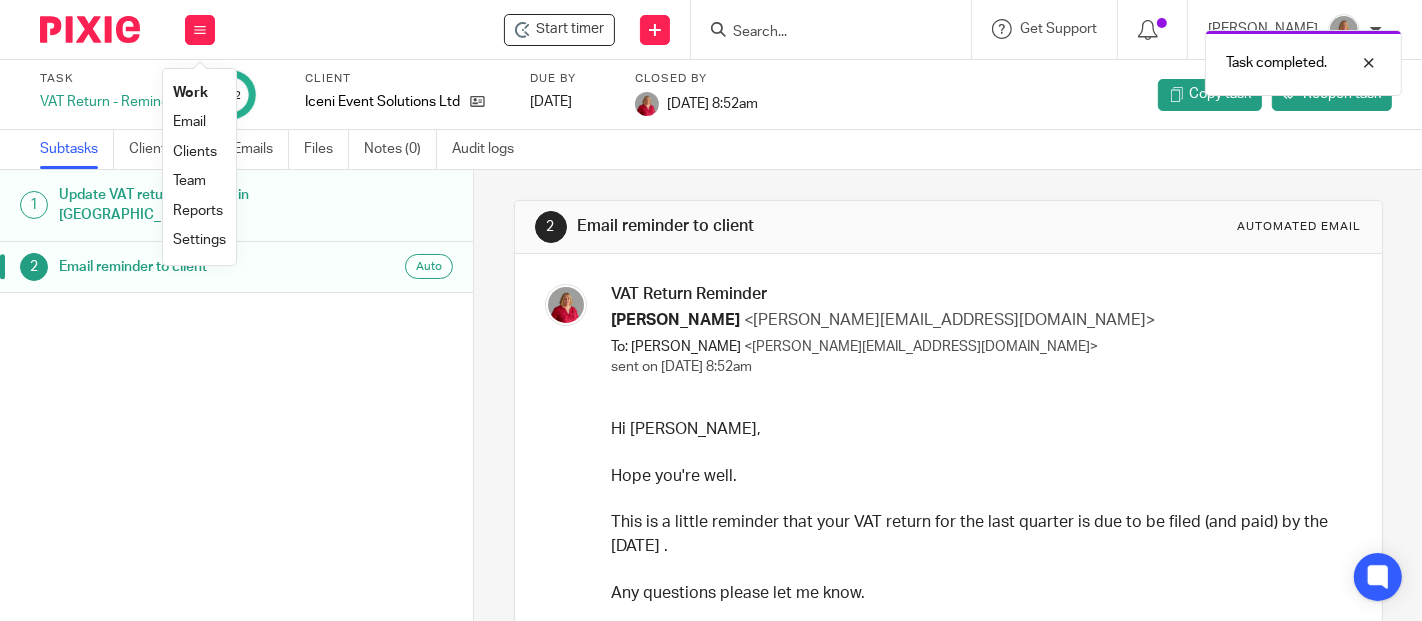 click on "Work" at bounding box center (190, 93) 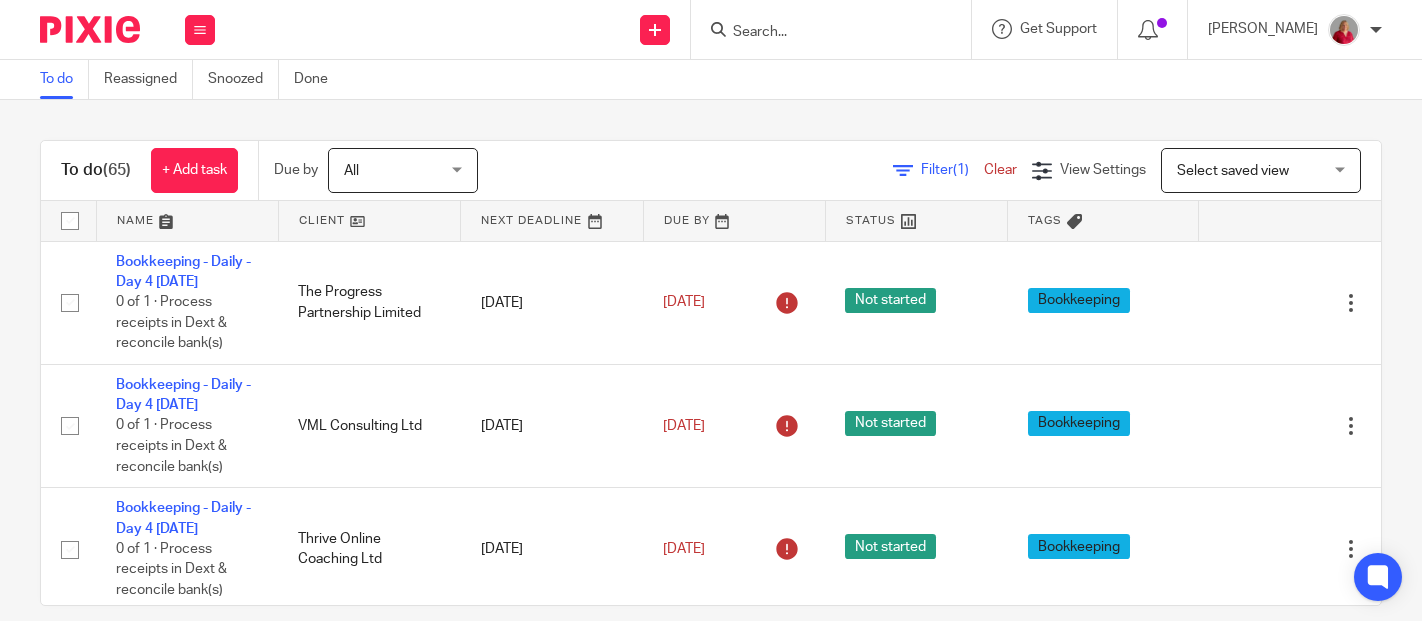 scroll, scrollTop: 0, scrollLeft: 0, axis: both 